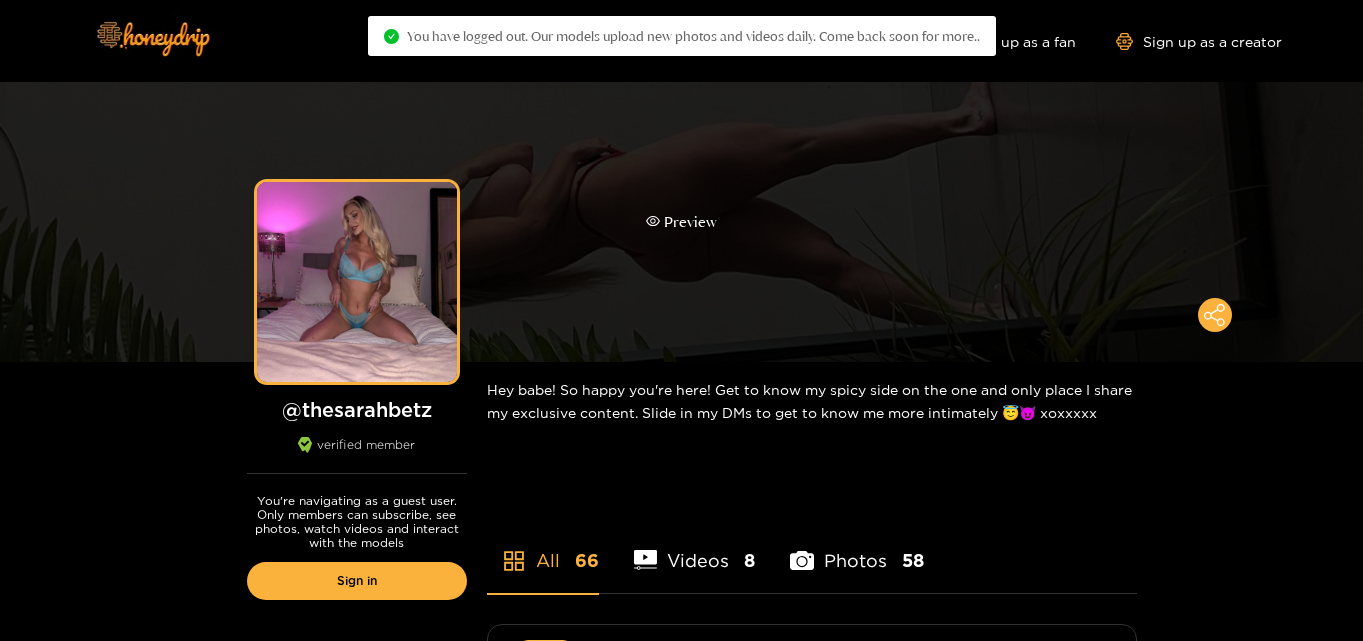 scroll, scrollTop: 0, scrollLeft: 0, axis: both 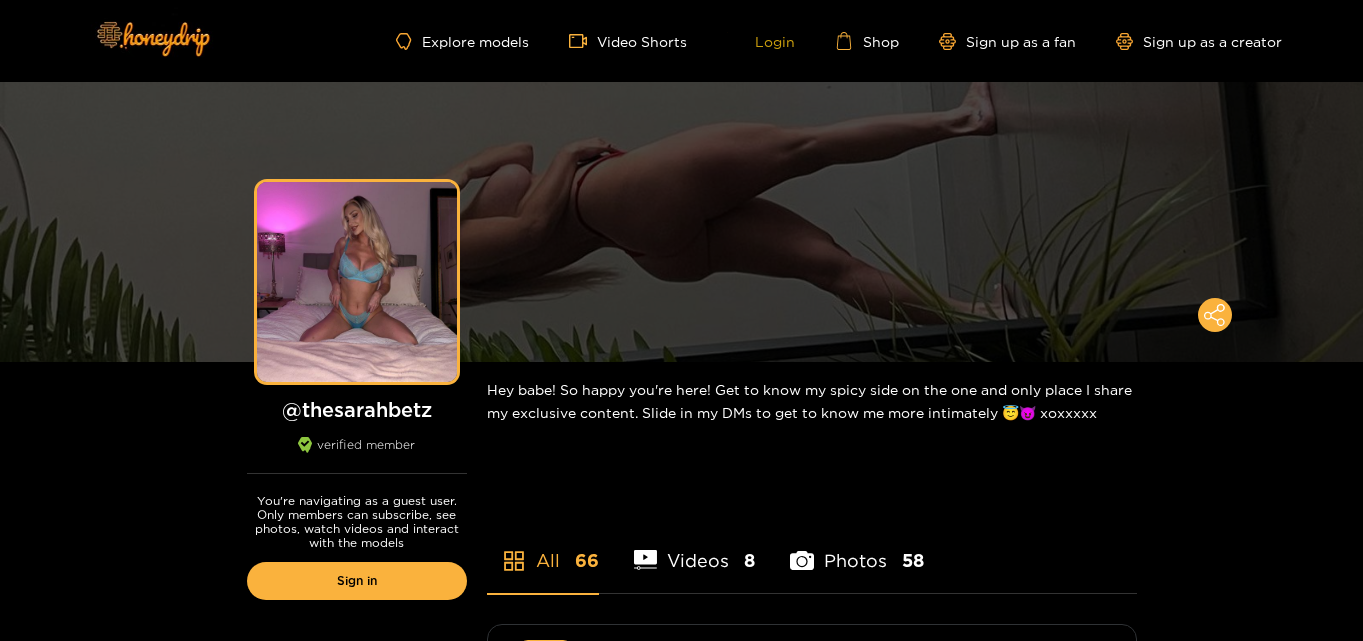 click on "Login" at bounding box center [761, 41] 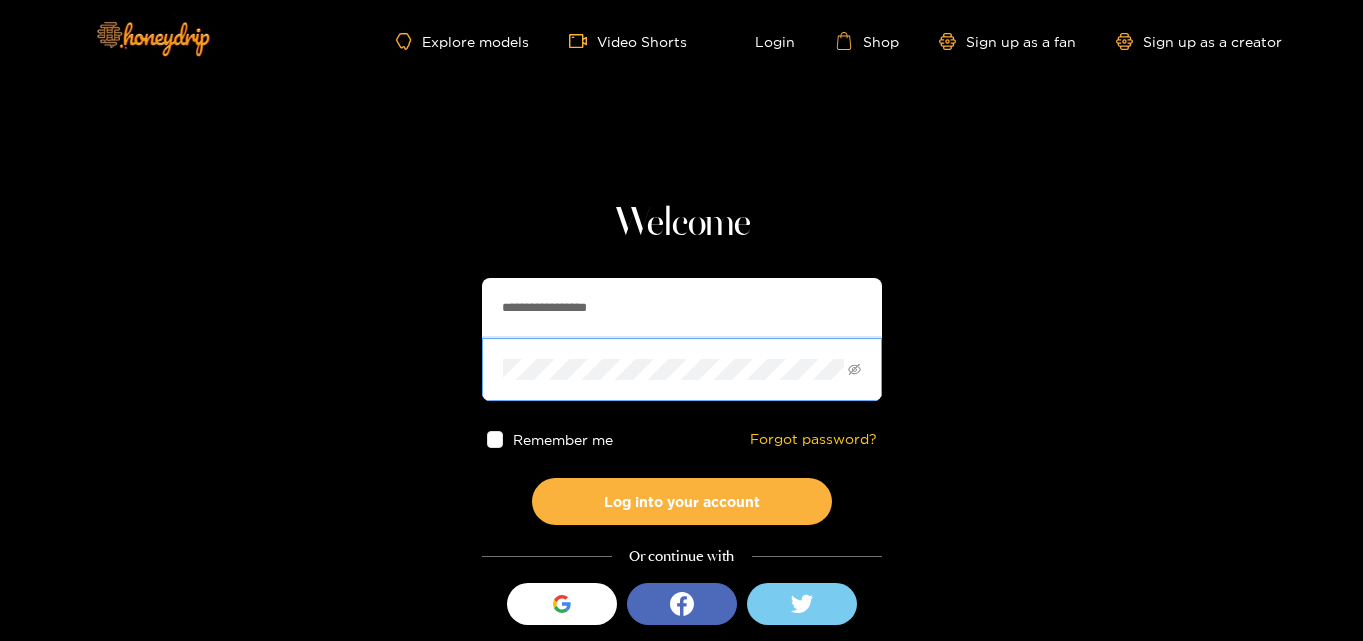 click on "**********" at bounding box center (681, 355) 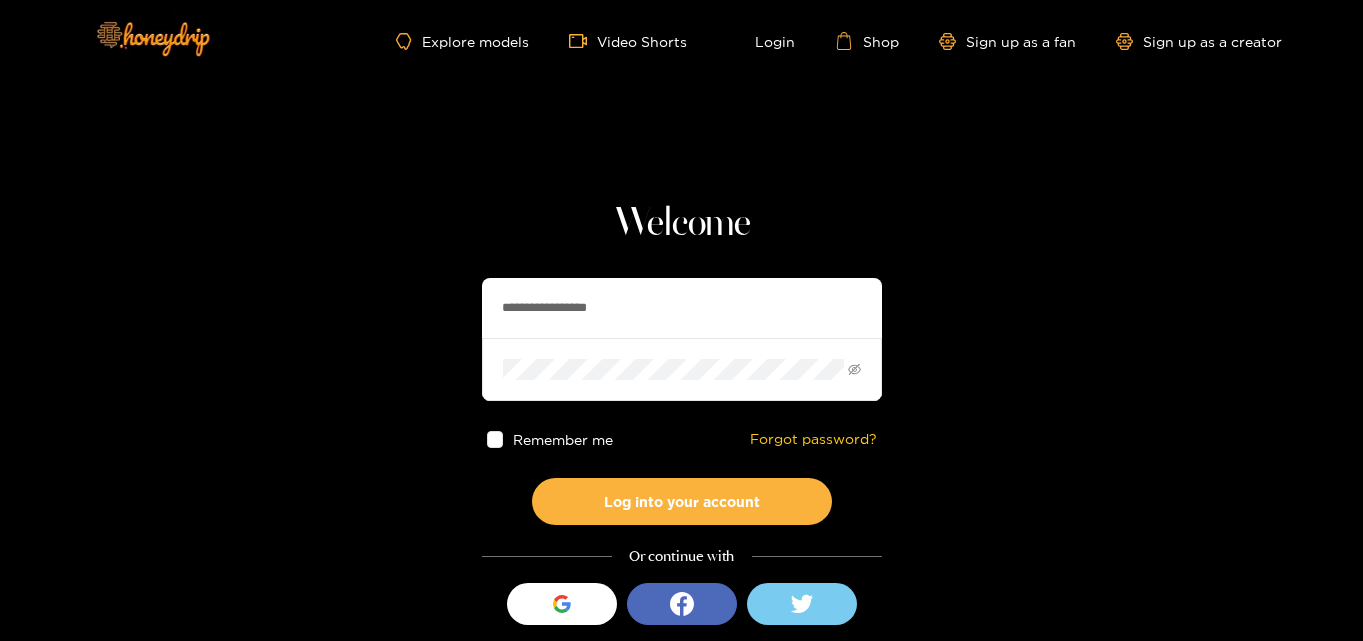 drag, startPoint x: 658, startPoint y: 324, endPoint x: 350, endPoint y: 311, distance: 308.27423 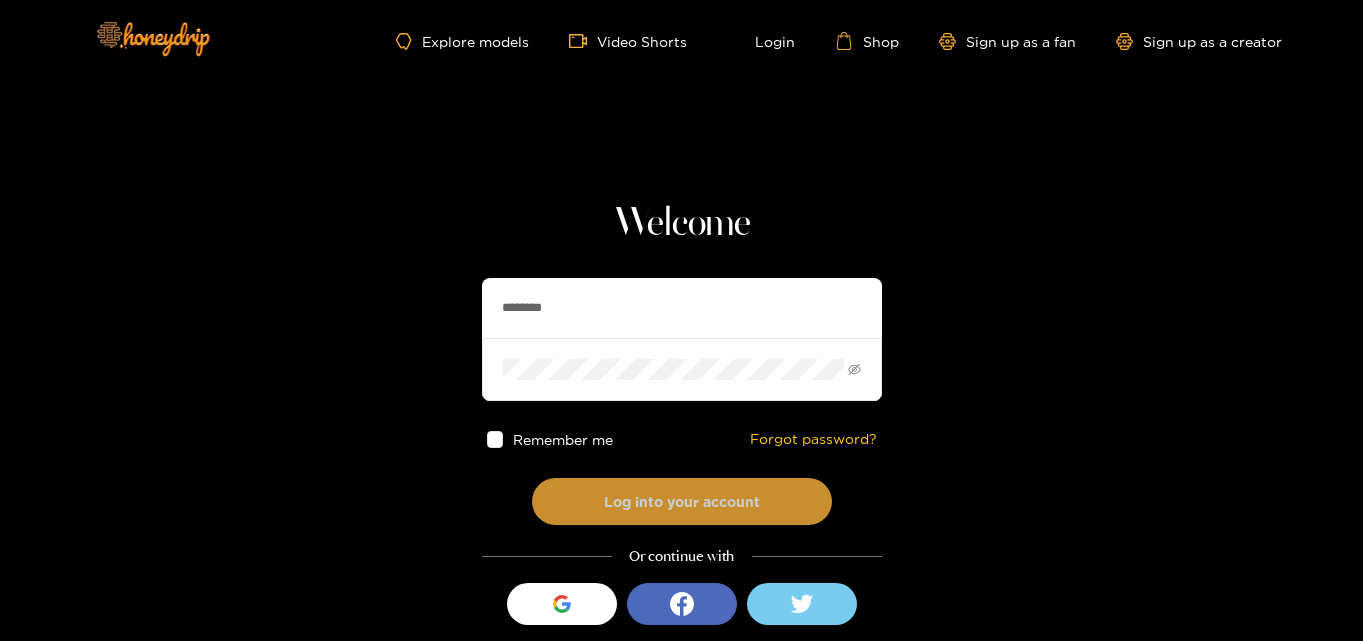 type on "********" 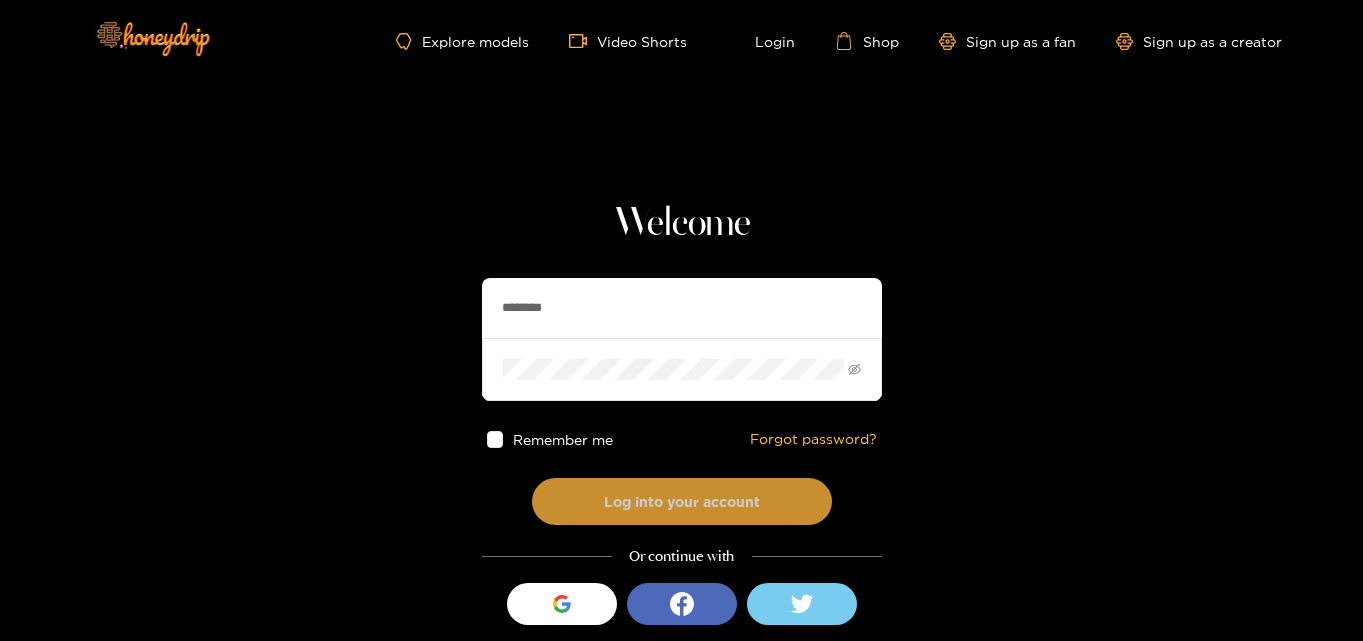 click on "Log into your account" at bounding box center (682, 501) 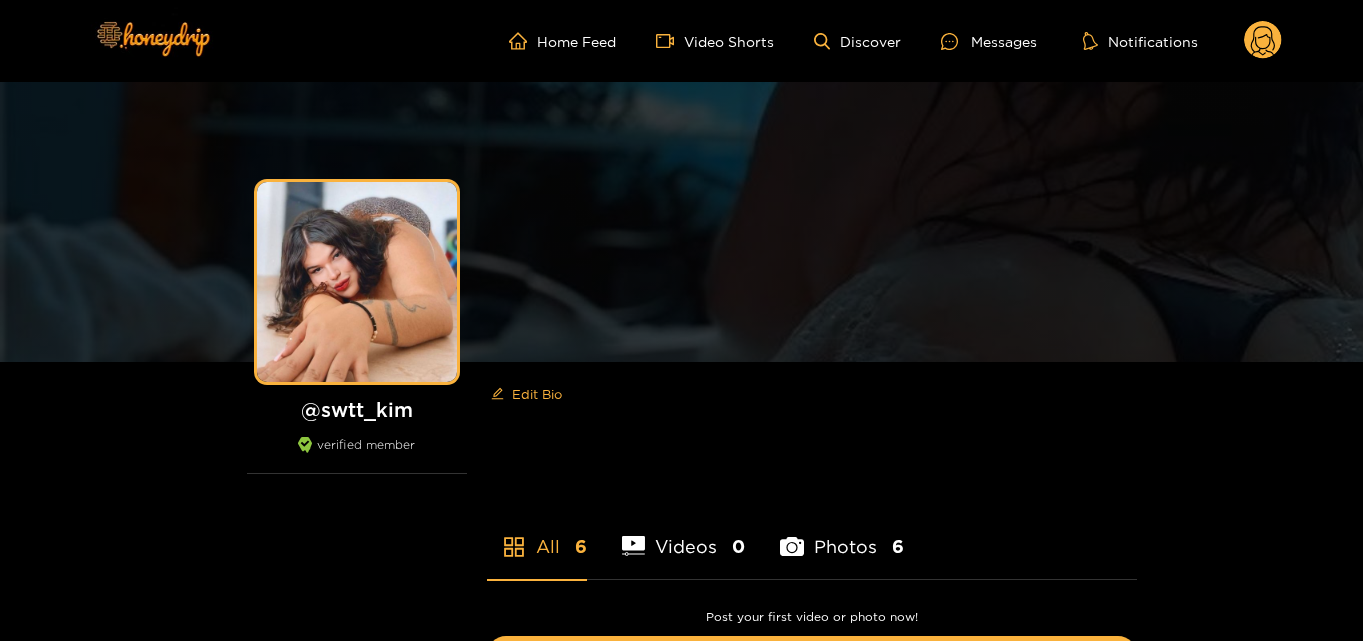 scroll, scrollTop: 0, scrollLeft: 0, axis: both 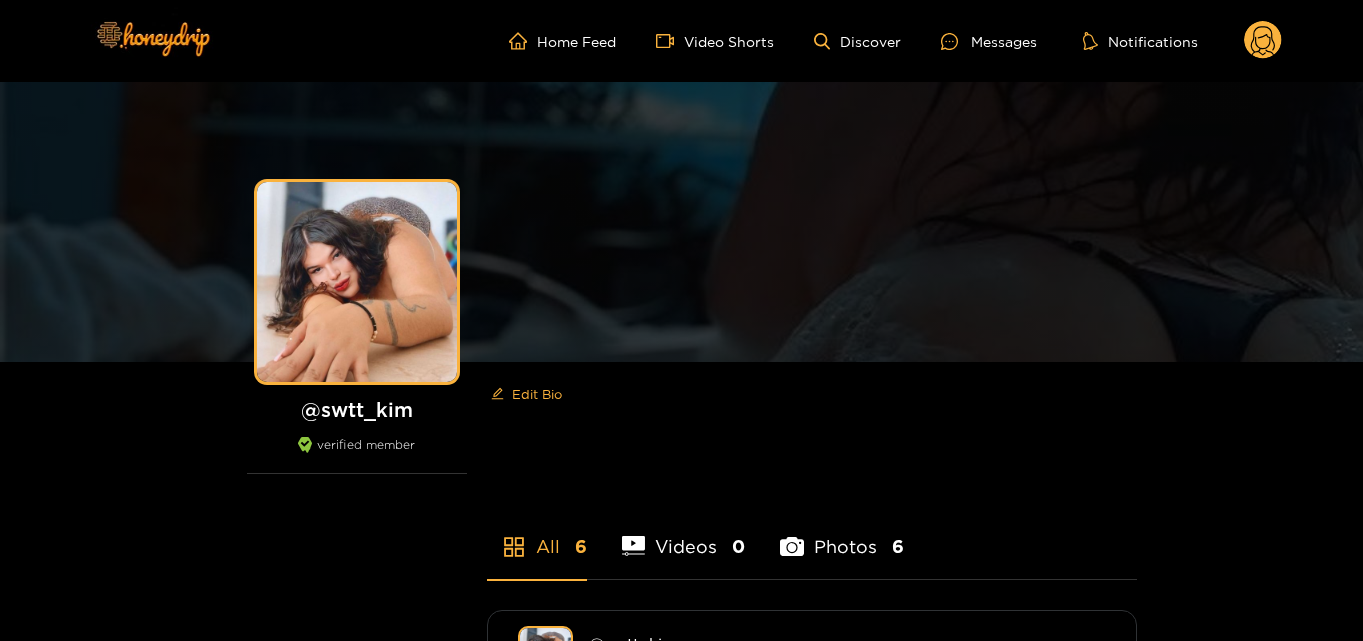 click 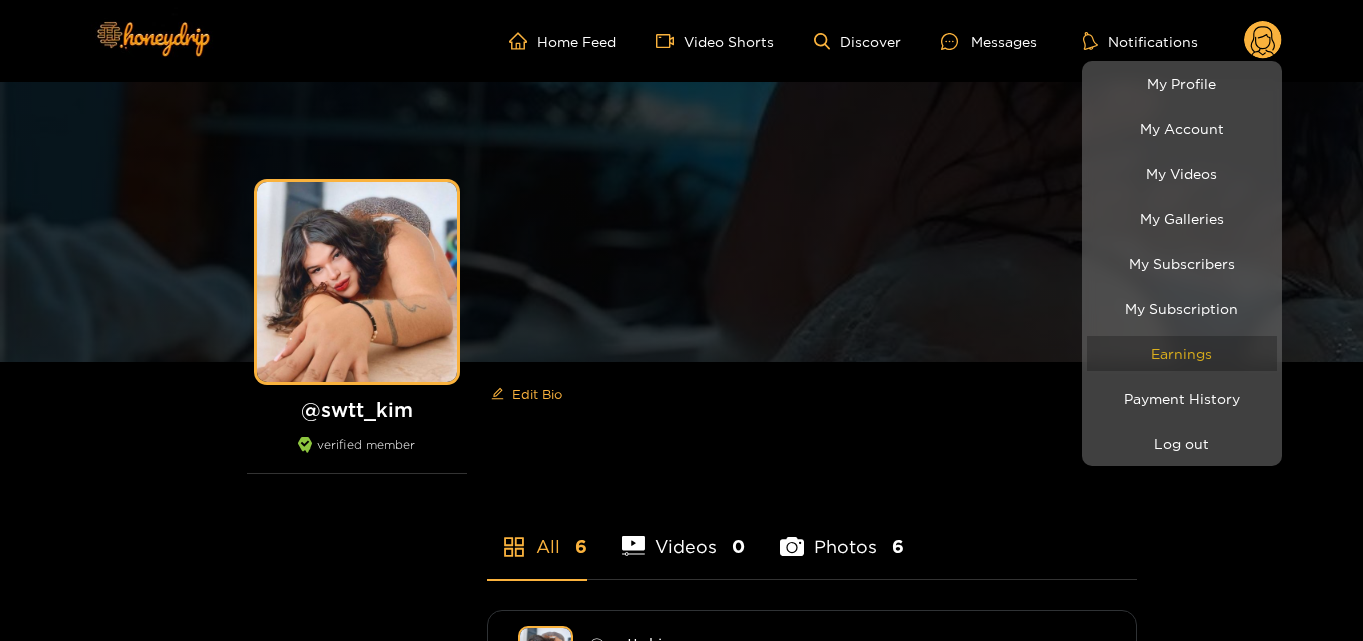 click on "Earnings" at bounding box center (1182, 353) 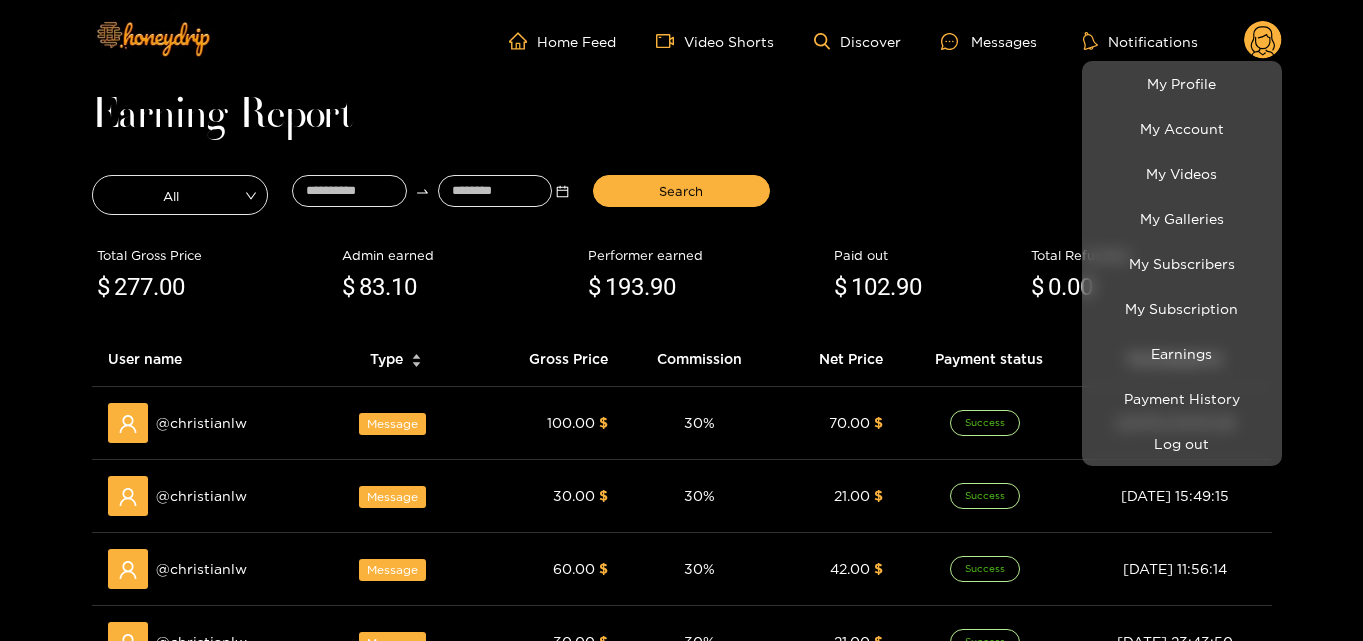click at bounding box center [681, 320] 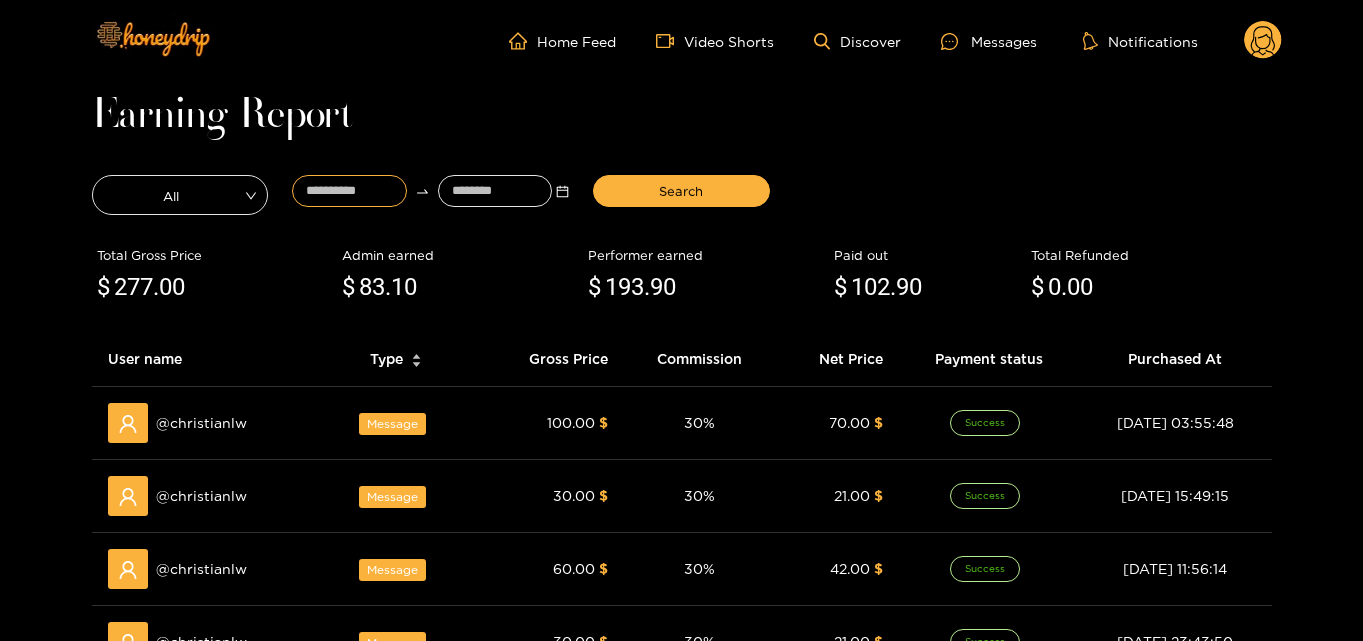 click at bounding box center (349, 191) 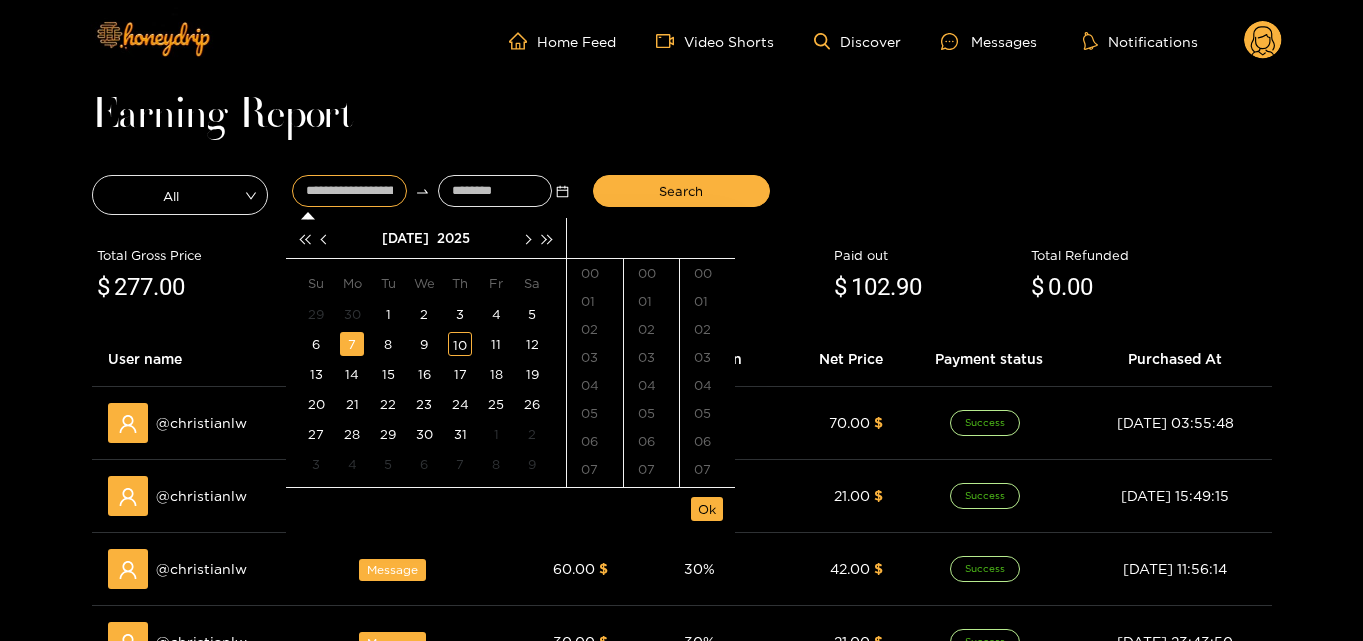 click on "7" at bounding box center [352, 344] 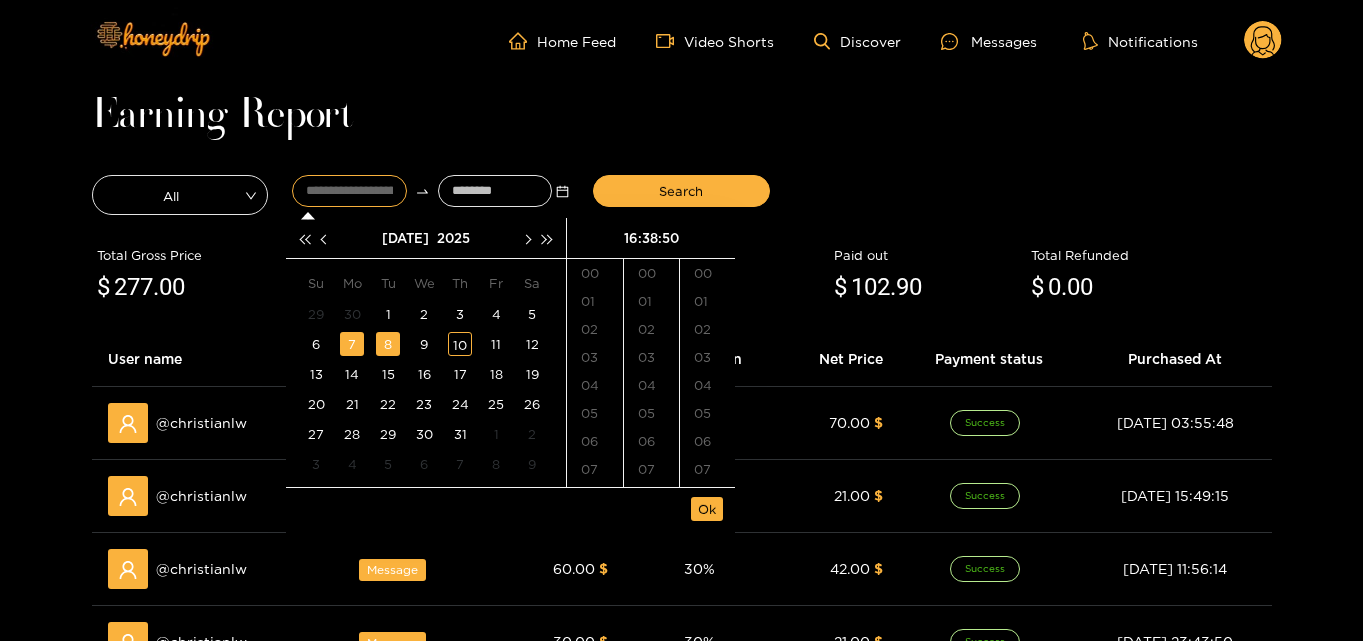 scroll, scrollTop: 298, scrollLeft: 0, axis: vertical 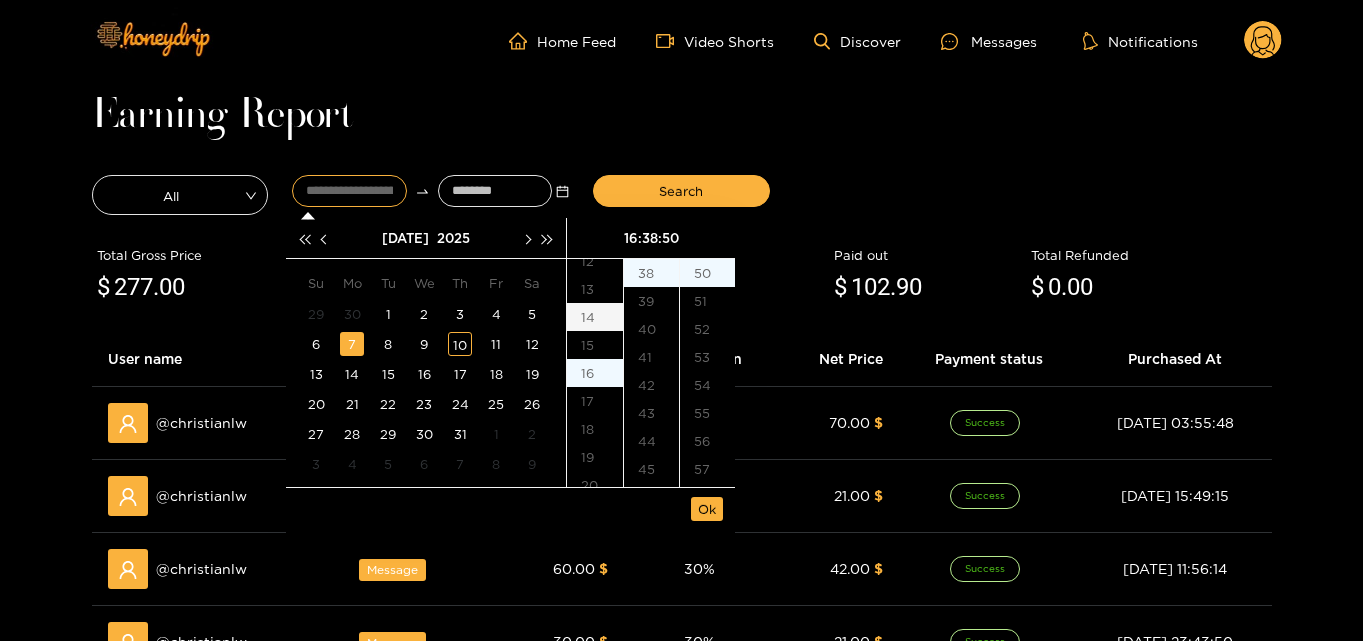 click on "14" at bounding box center [595, 317] 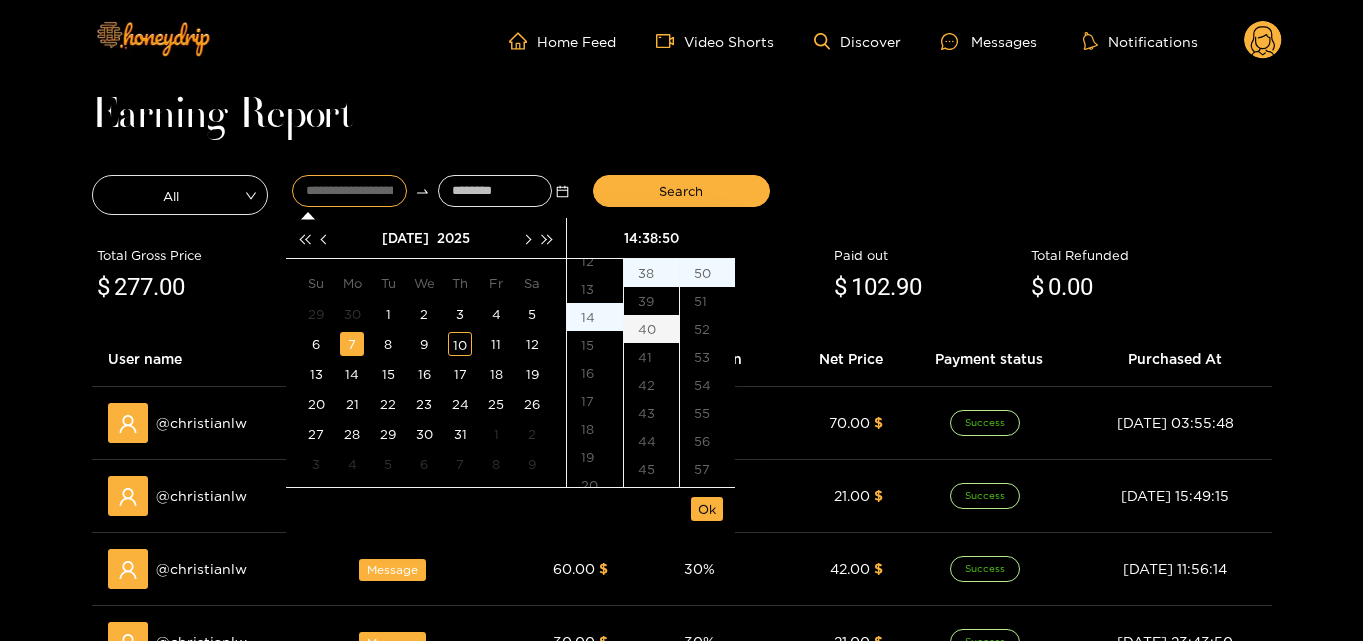 scroll, scrollTop: 392, scrollLeft: 0, axis: vertical 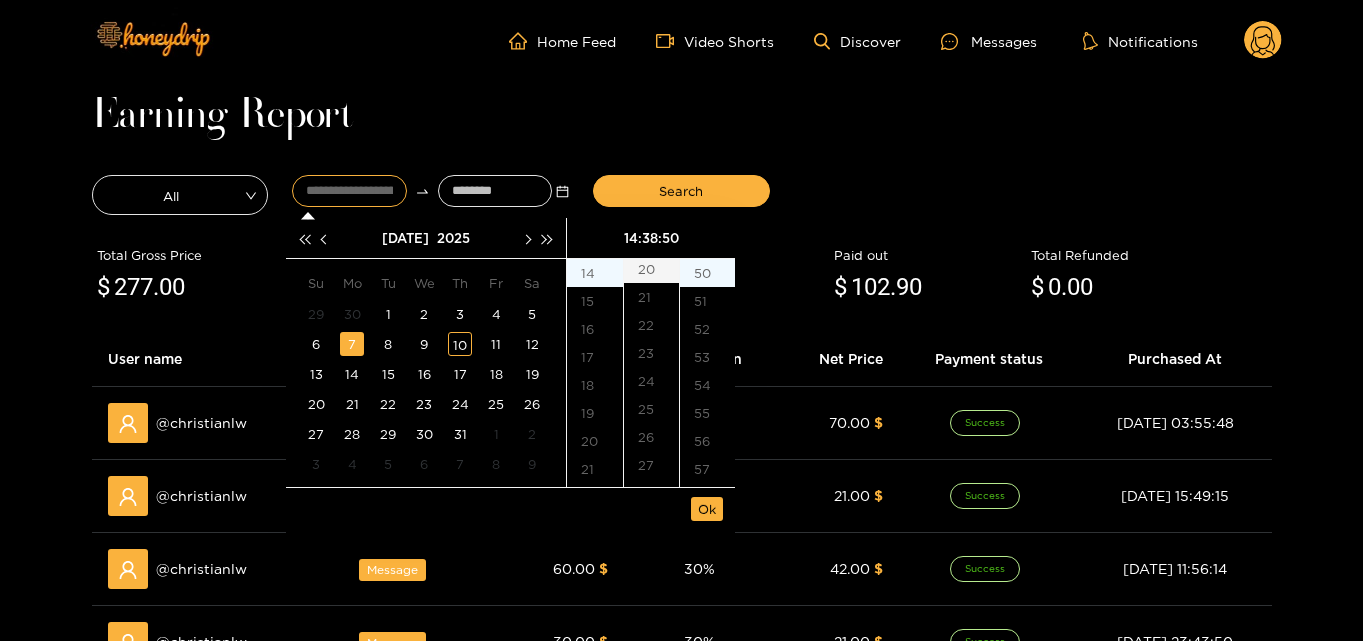 click on "20" at bounding box center [651, 269] 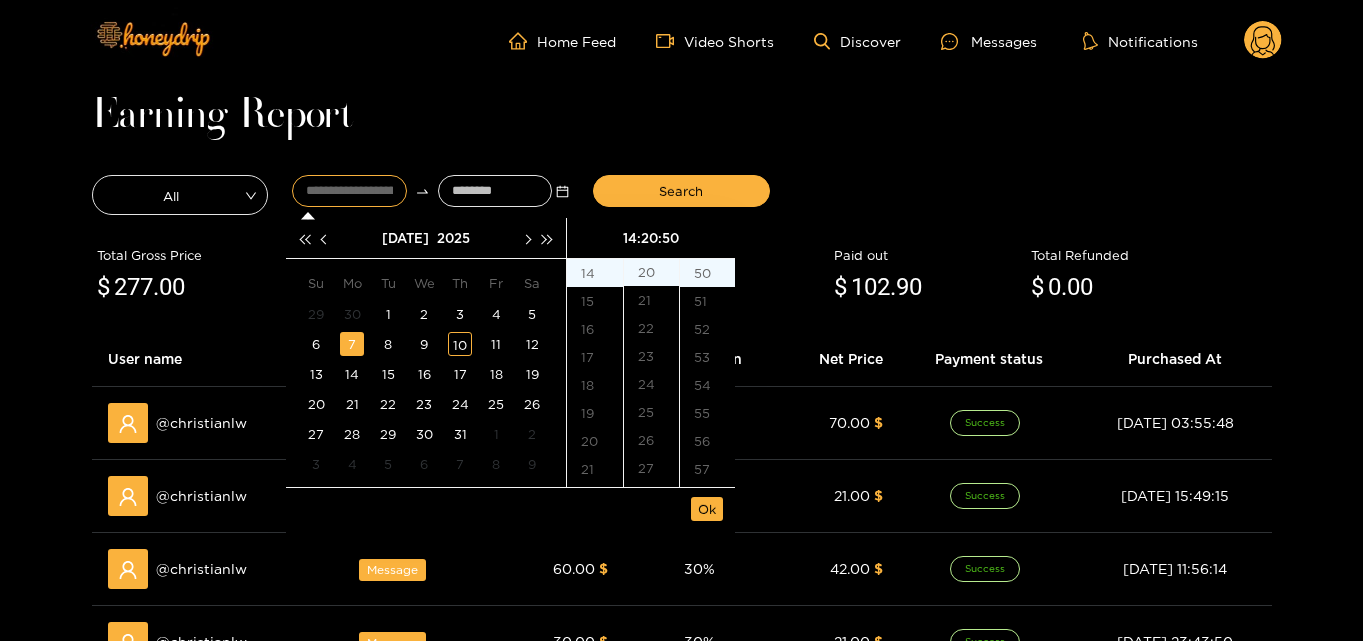 scroll, scrollTop: 560, scrollLeft: 0, axis: vertical 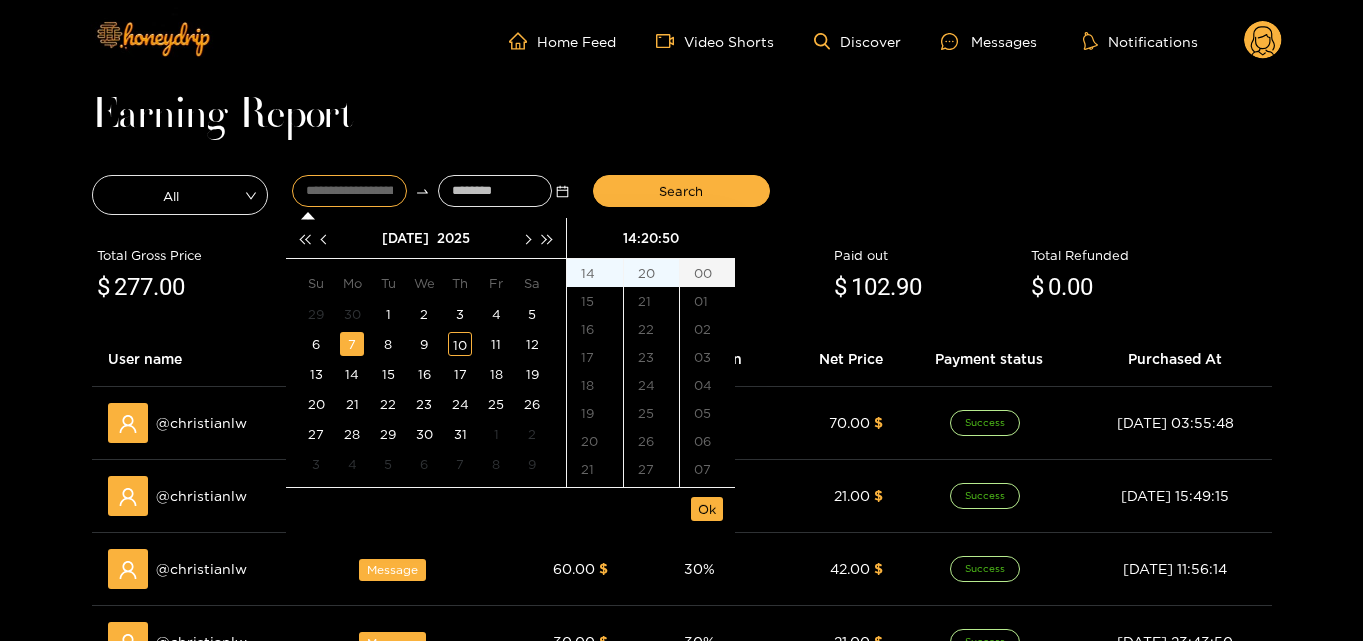click on "00" at bounding box center (707, 273) 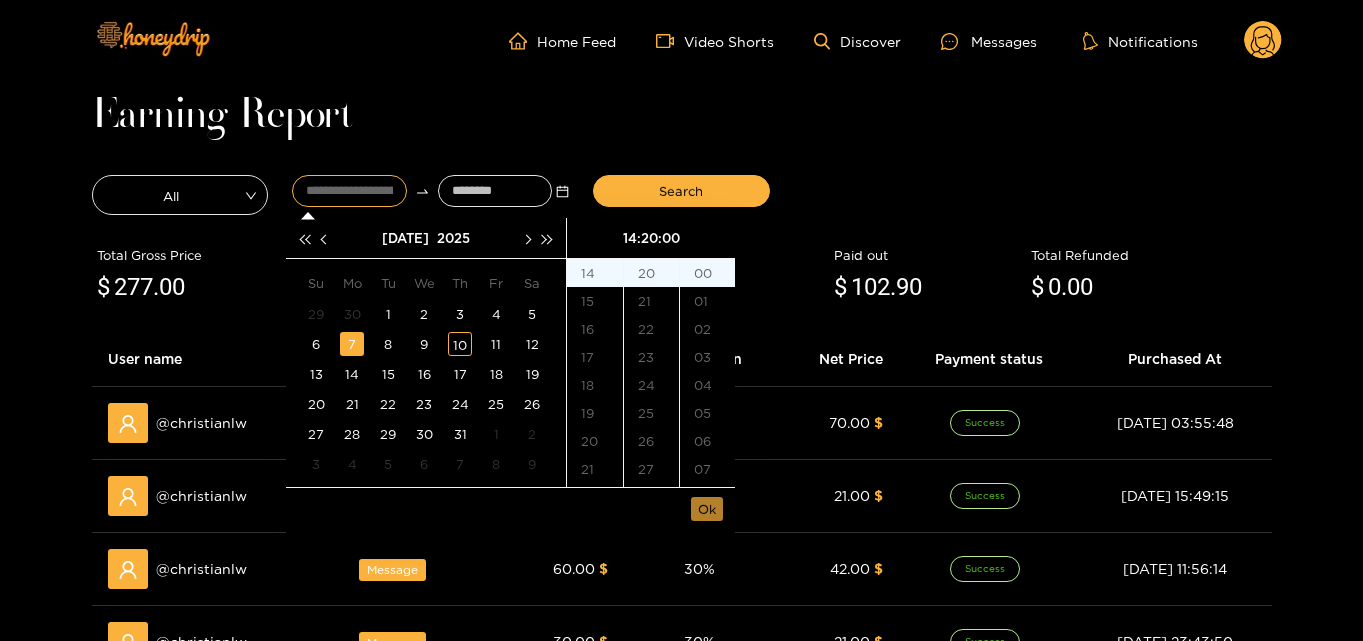 click on "Ok" at bounding box center [707, 509] 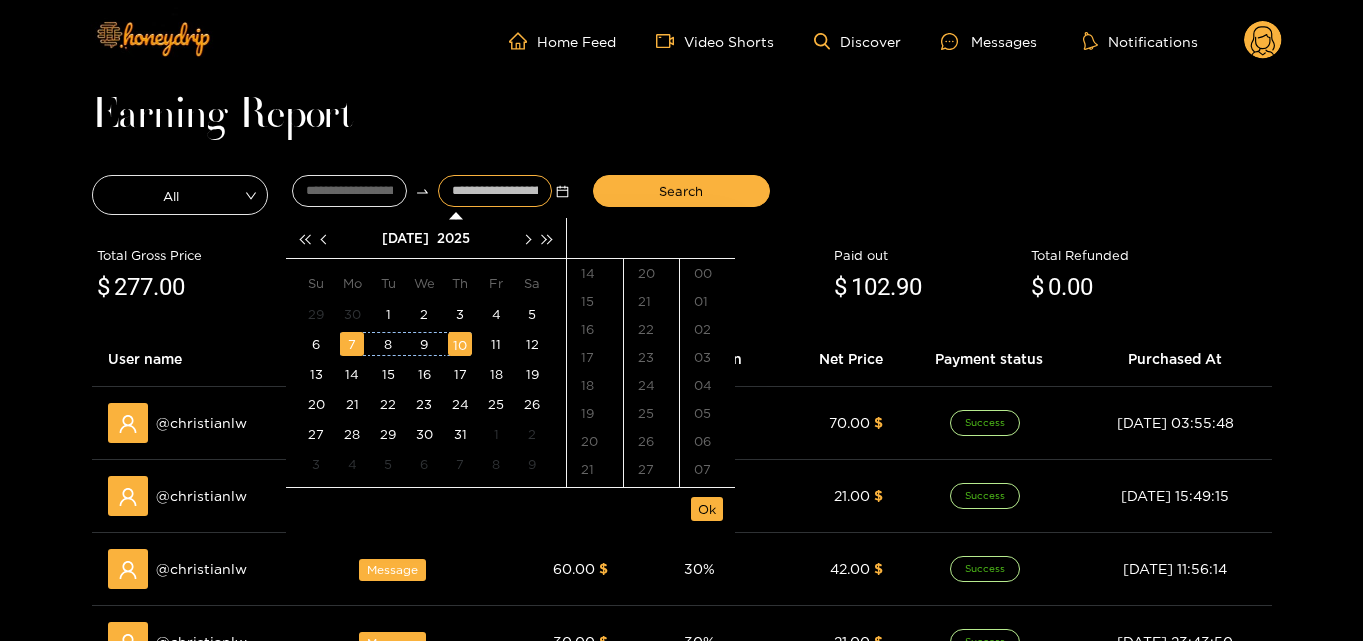 click on "10" at bounding box center [460, 344] 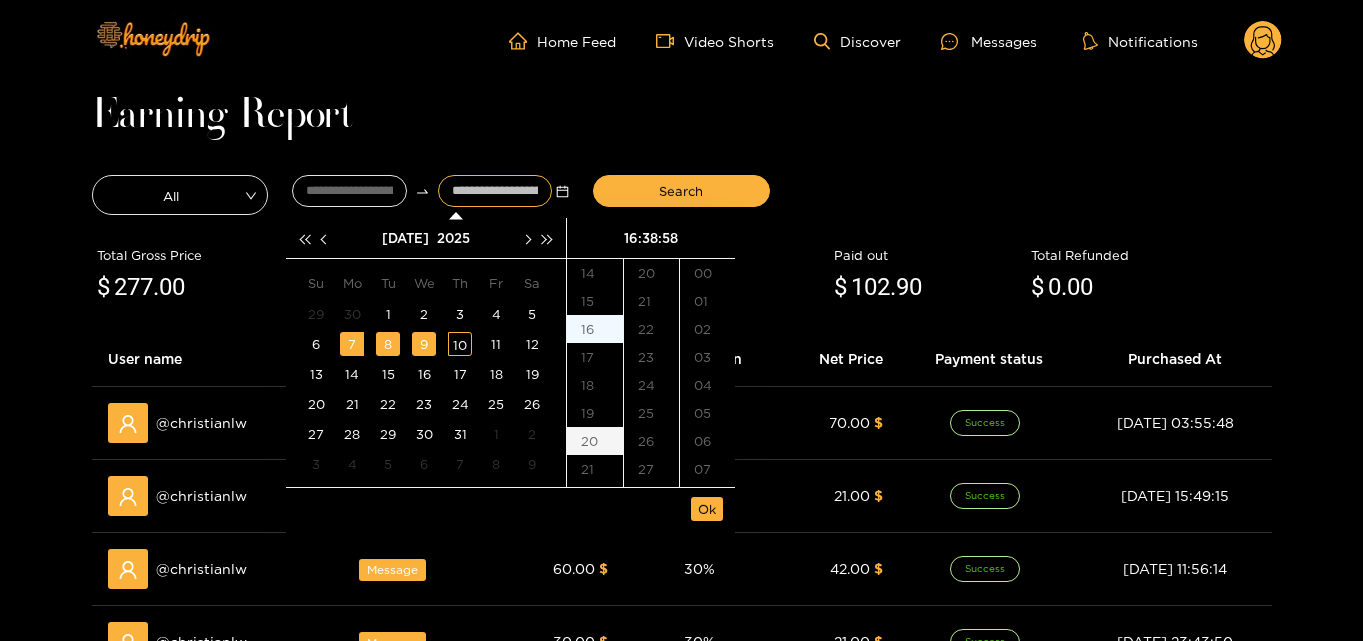 scroll, scrollTop: 430, scrollLeft: 0, axis: vertical 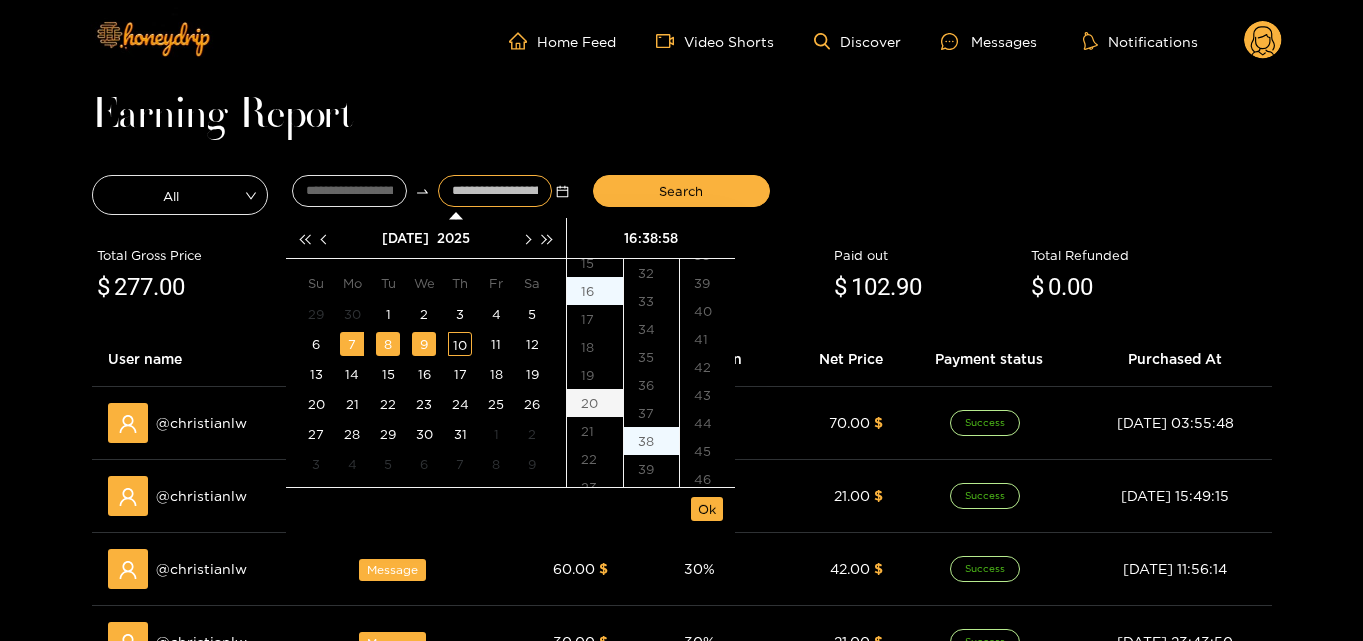 type on "**********" 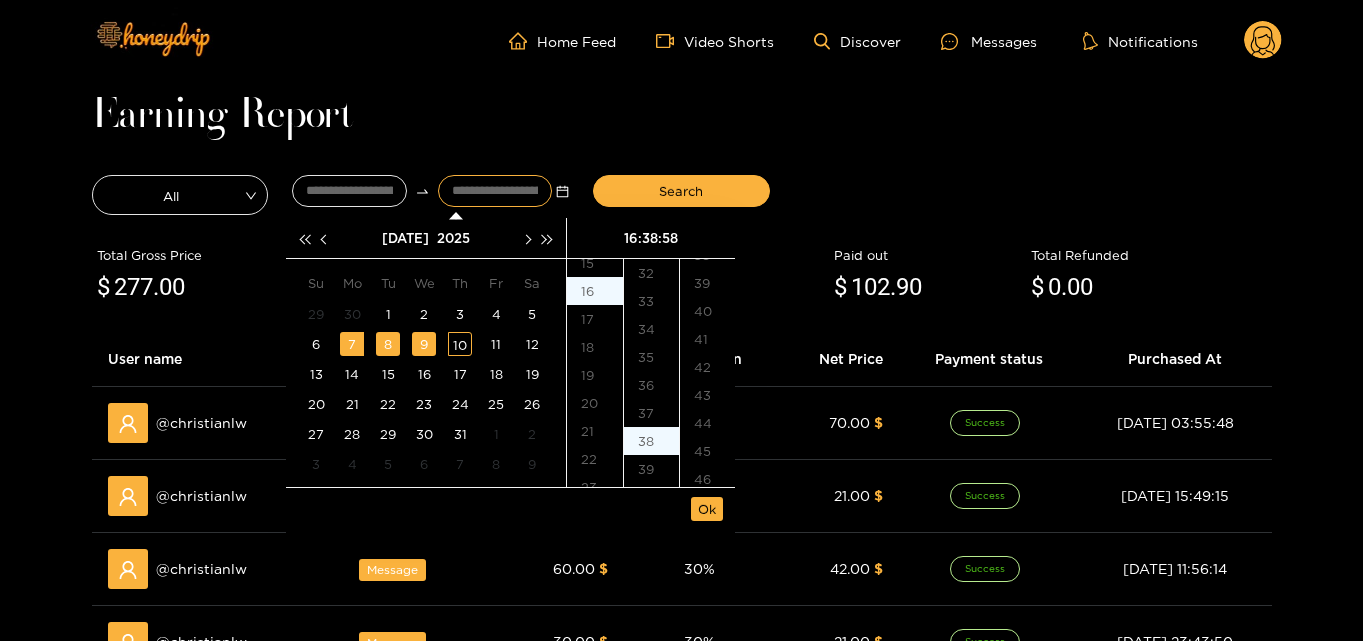 scroll, scrollTop: 448, scrollLeft: 0, axis: vertical 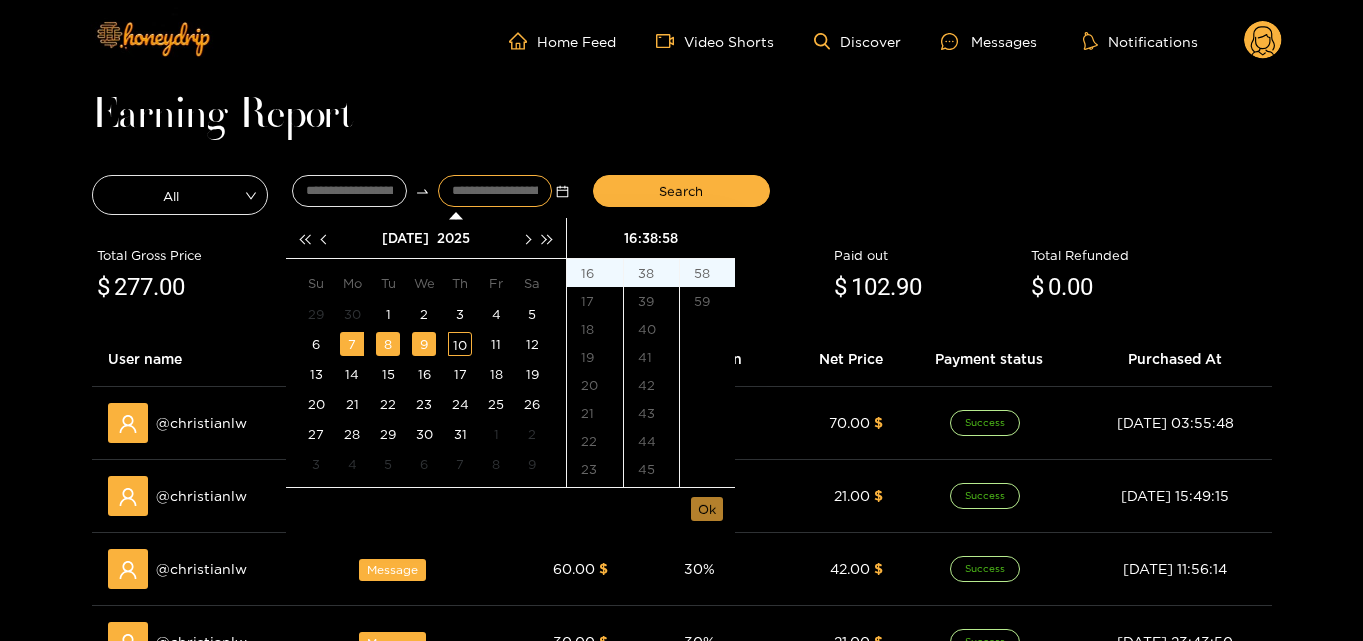 click on "Ok" at bounding box center (707, 509) 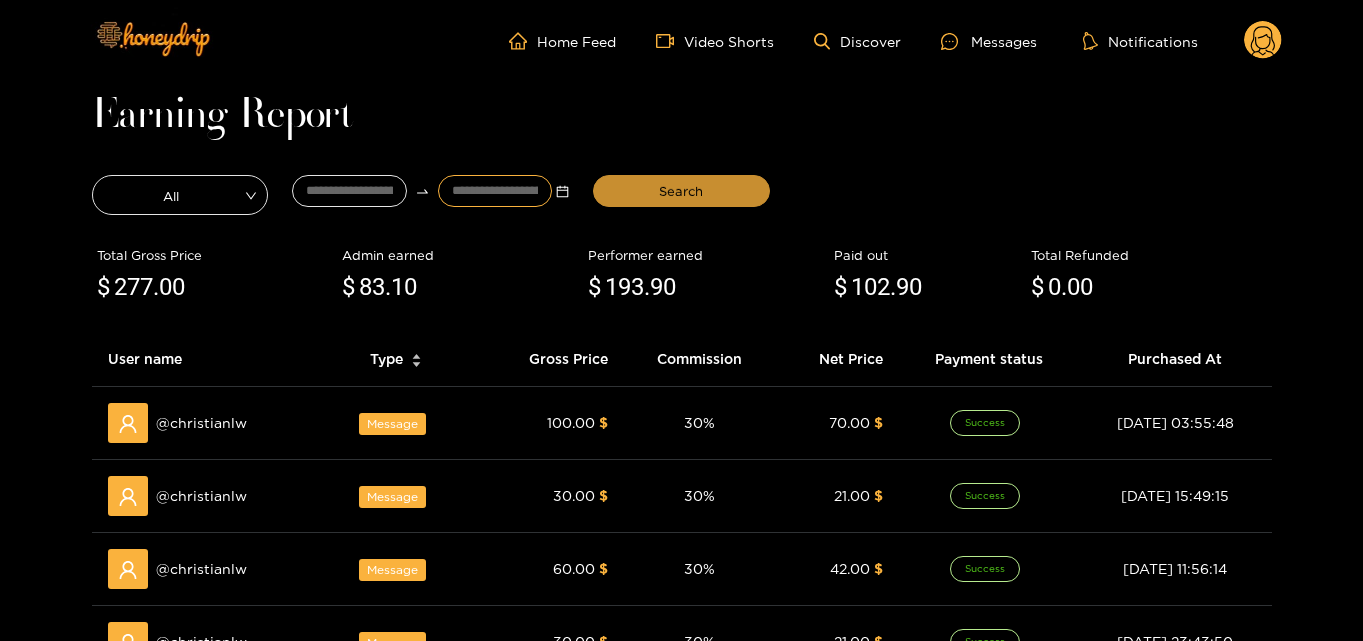 click on "Search" at bounding box center [681, 191] 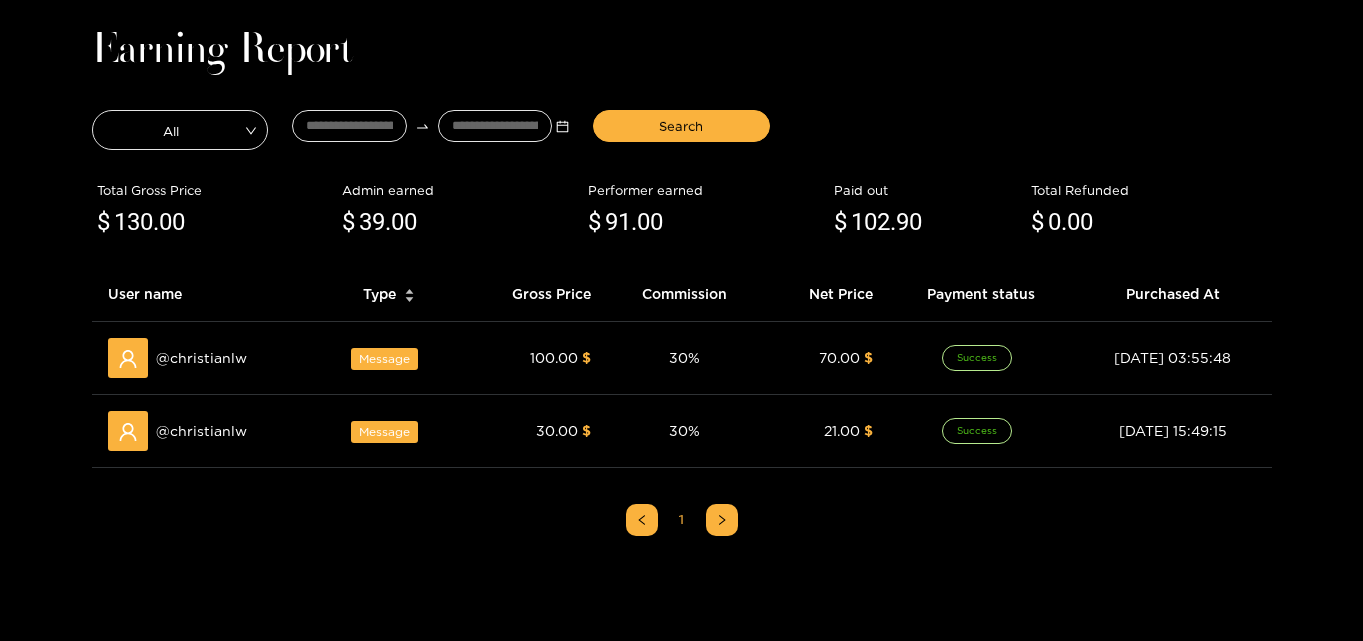scroll, scrollTop: 100, scrollLeft: 0, axis: vertical 